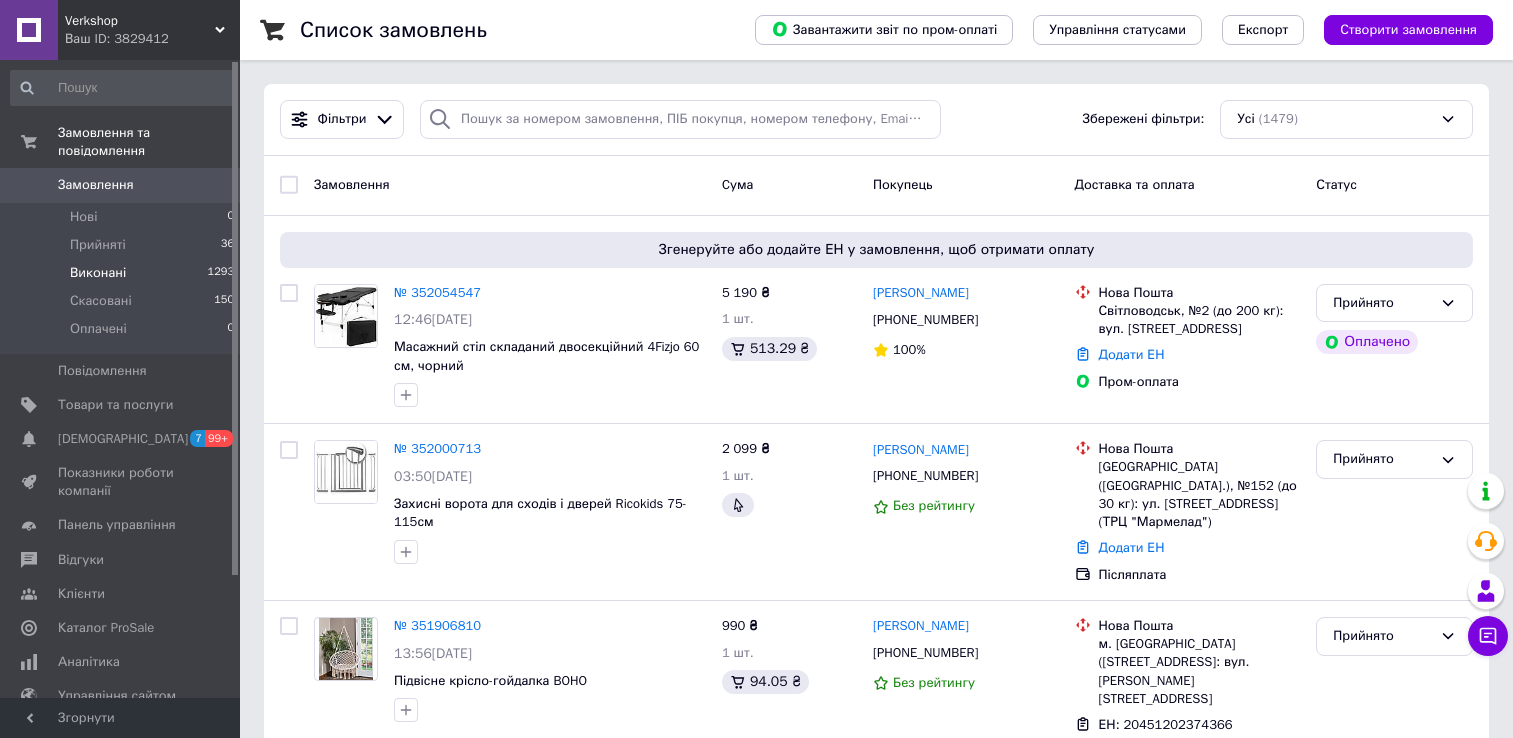 scroll, scrollTop: 0, scrollLeft: 0, axis: both 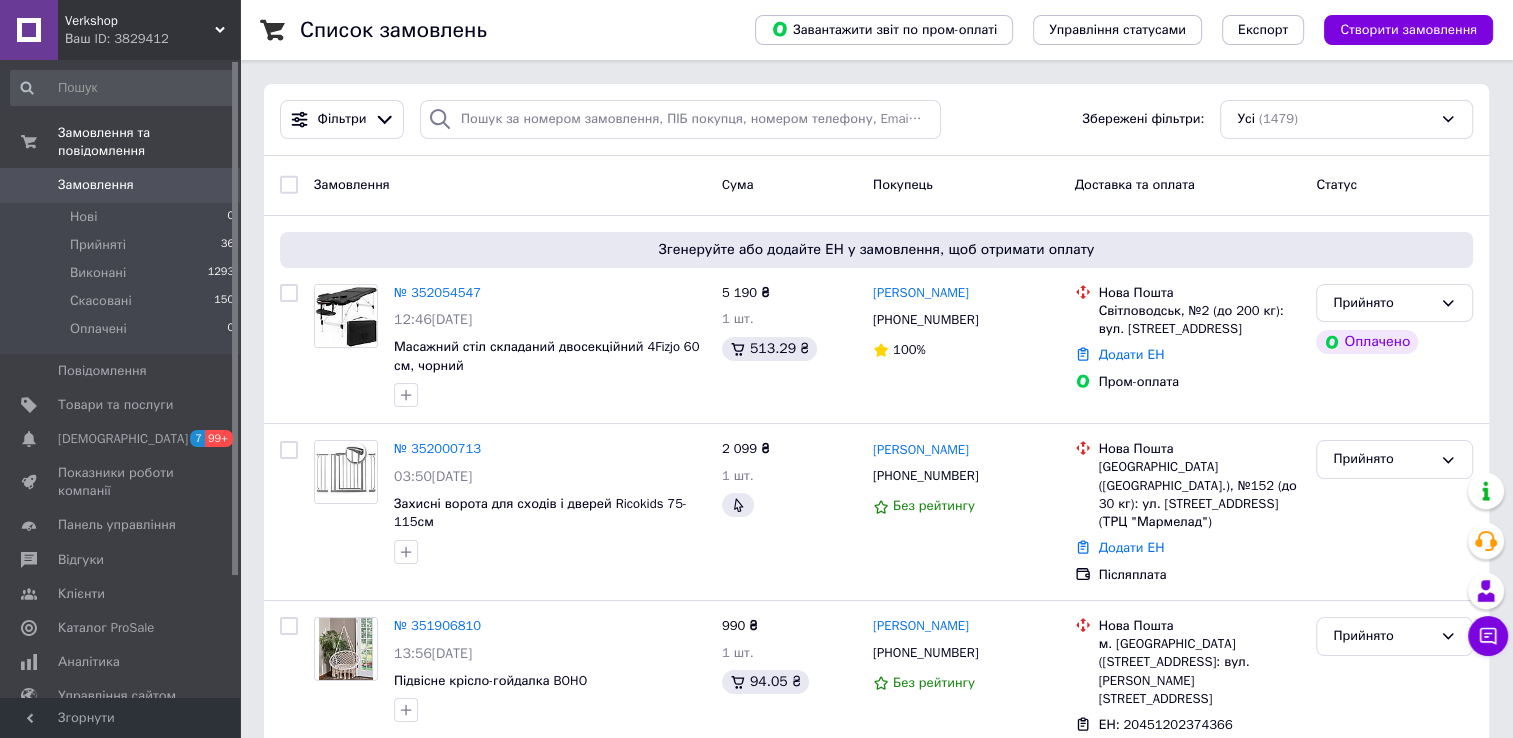 click on "Замовлення" at bounding box center [96, 185] 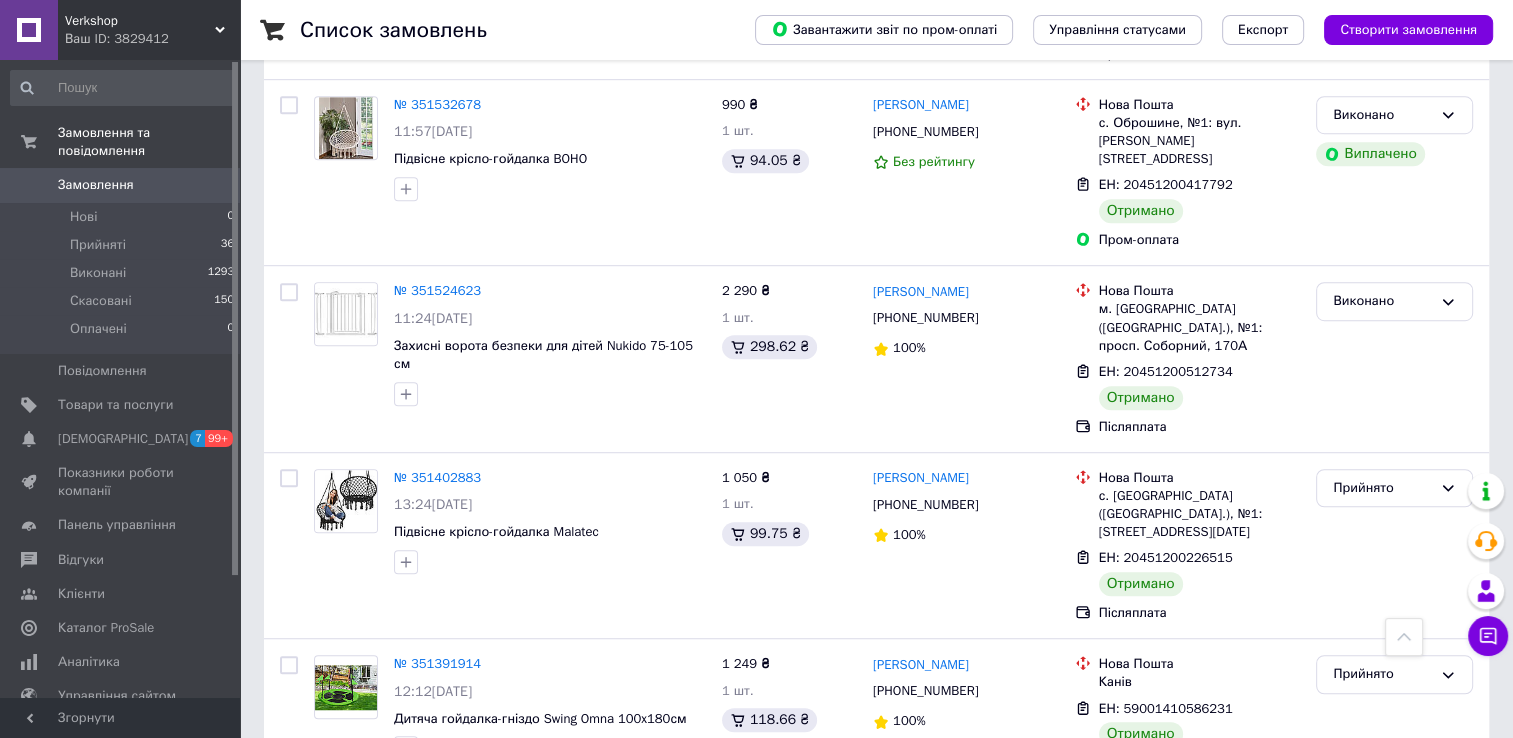 scroll, scrollTop: 1249, scrollLeft: 0, axis: vertical 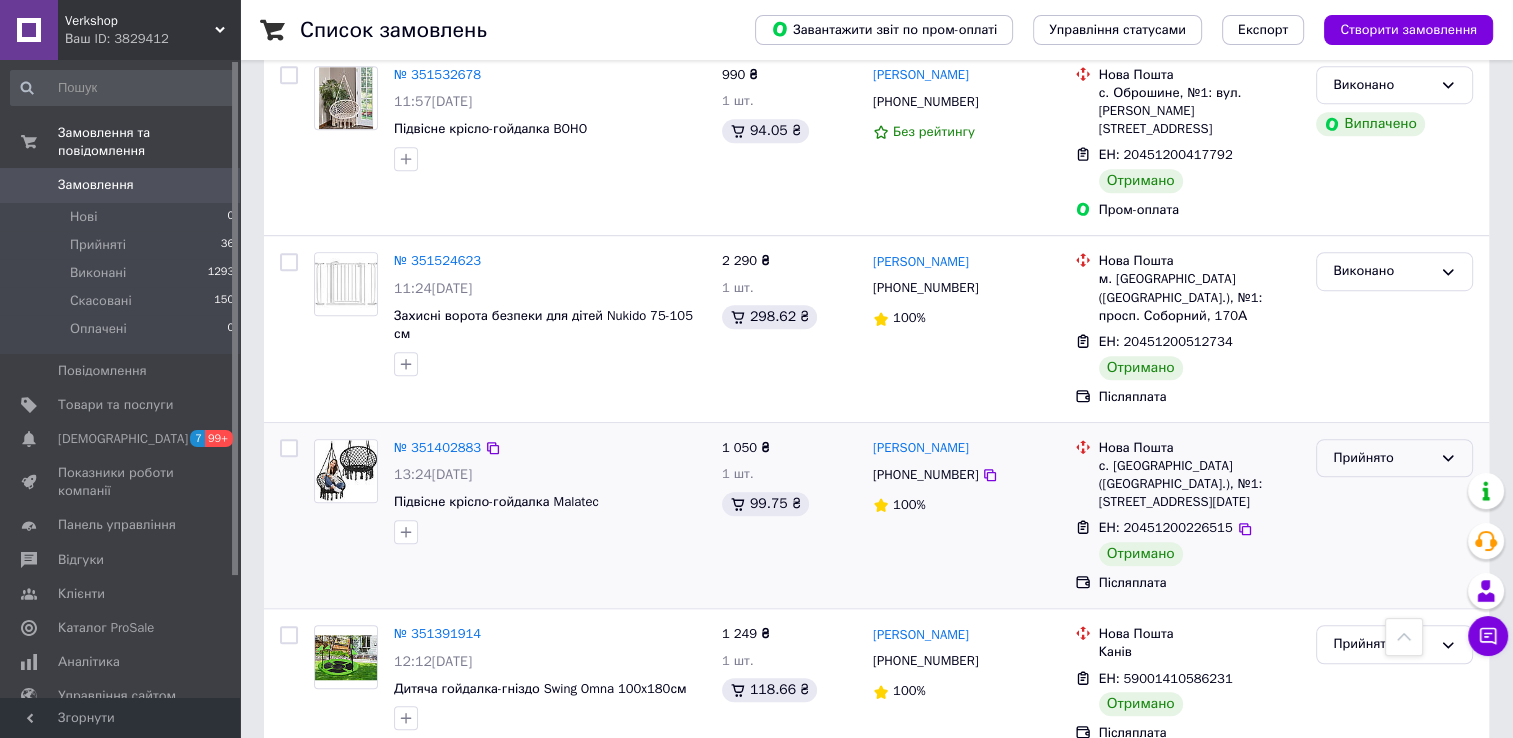 click on "Прийнято" at bounding box center (1382, 458) 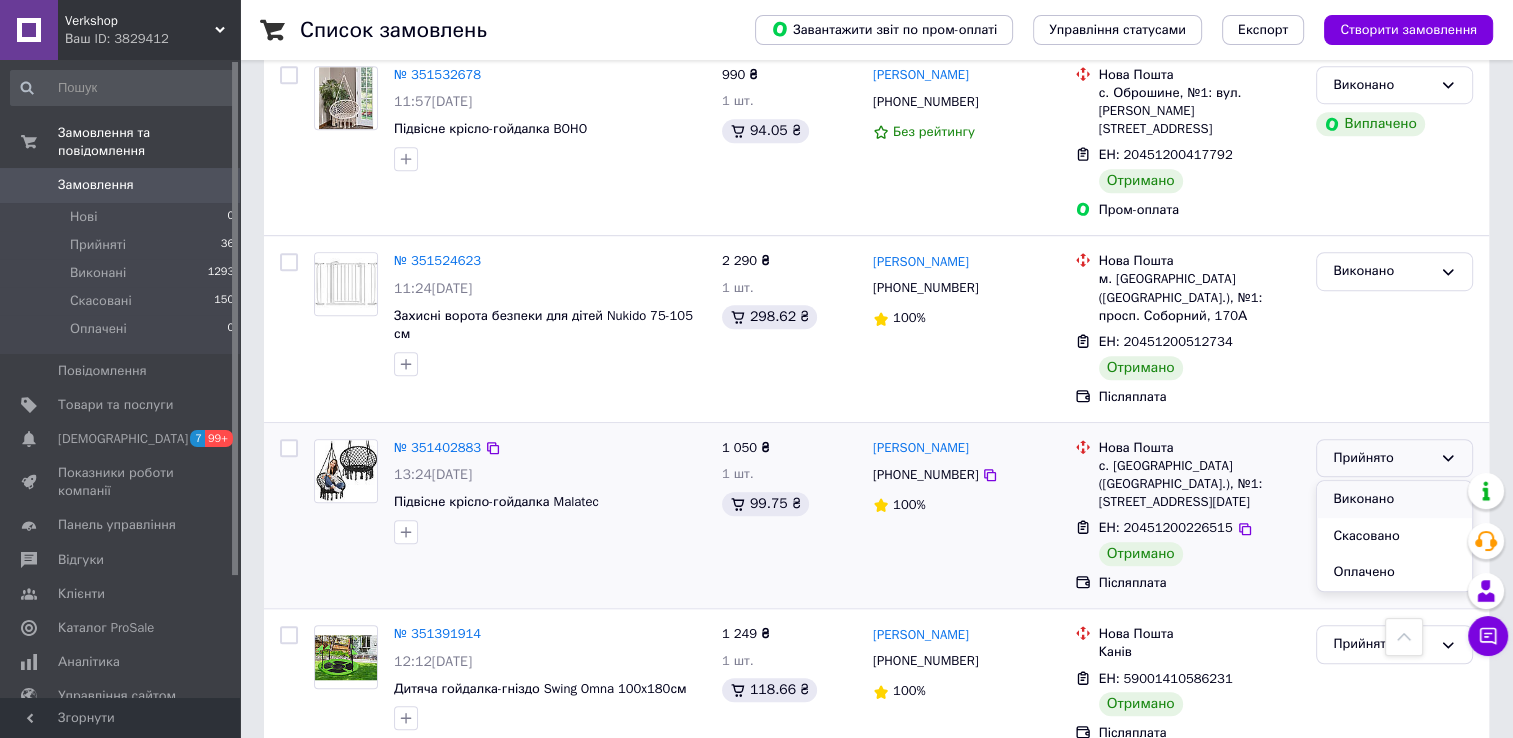 click on "Виконано" at bounding box center (1394, 499) 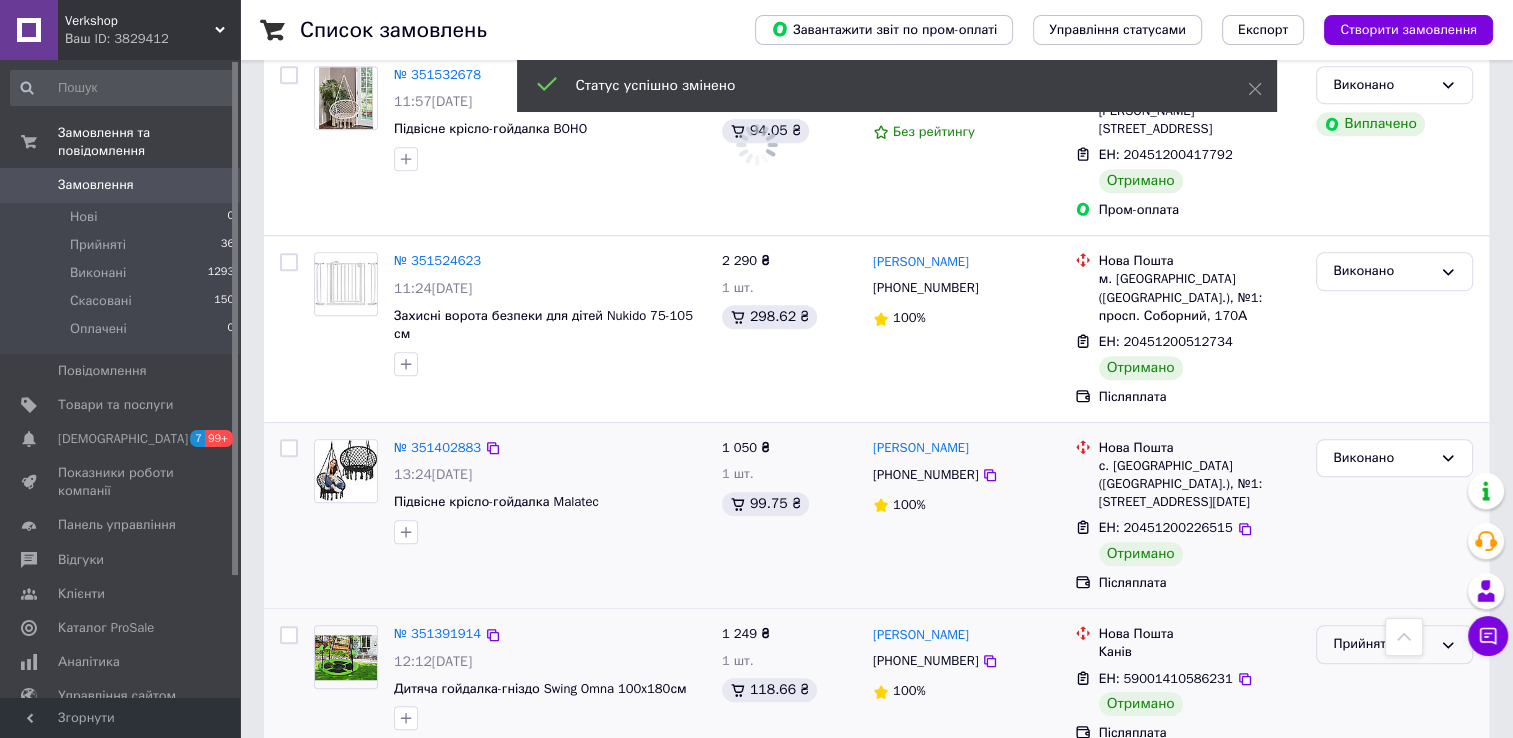click on "Прийнято" at bounding box center (1382, 644) 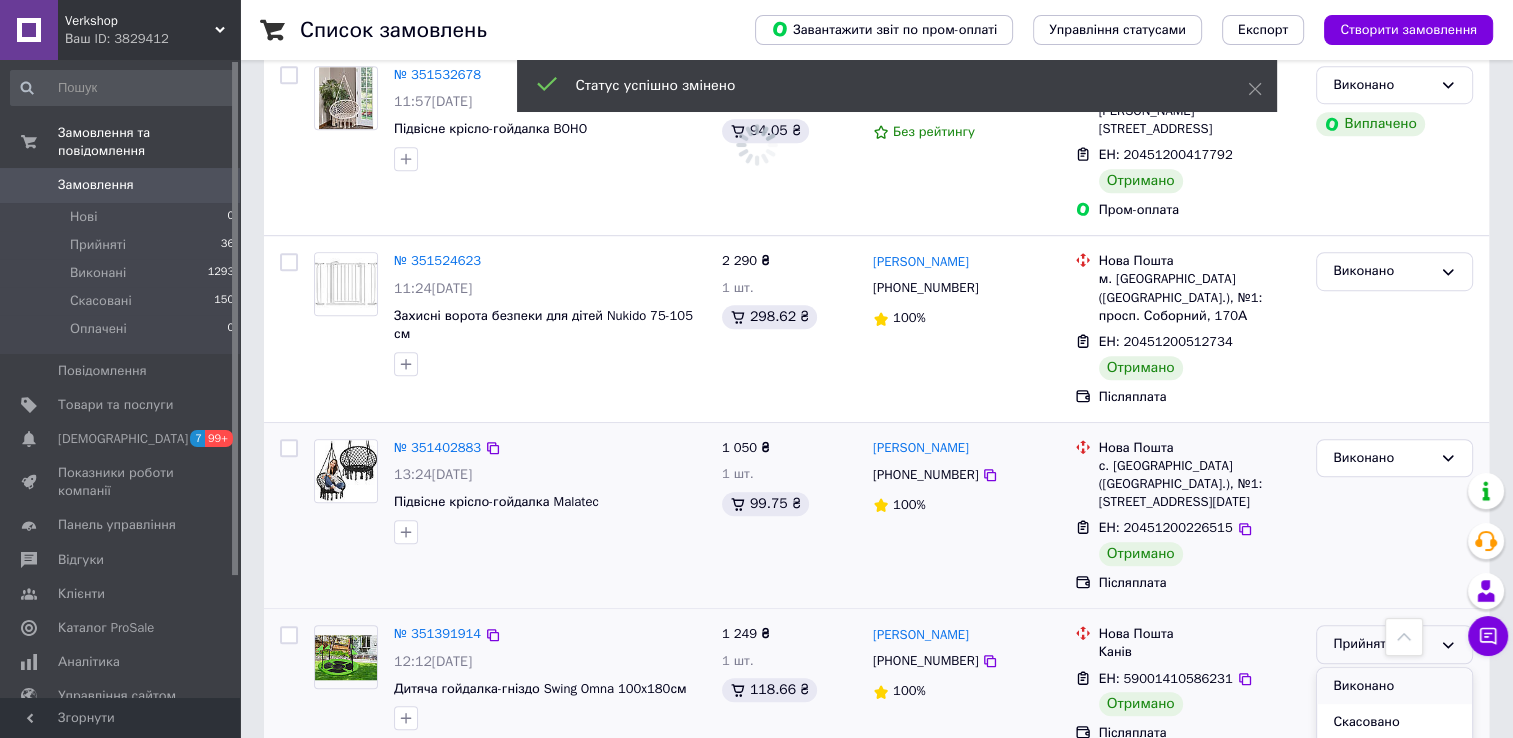 click on "Виконано" at bounding box center (1394, 686) 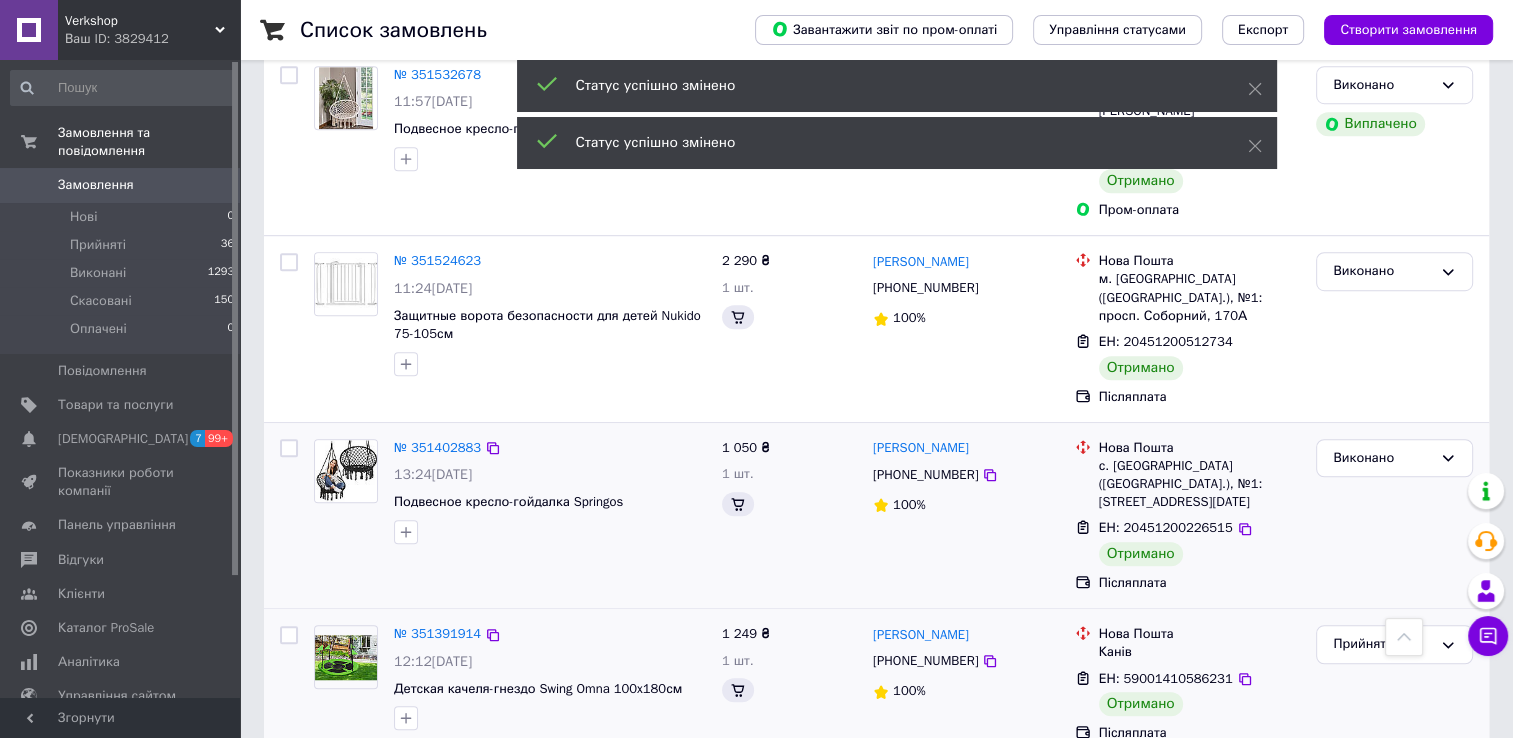 scroll, scrollTop: 1589, scrollLeft: 0, axis: vertical 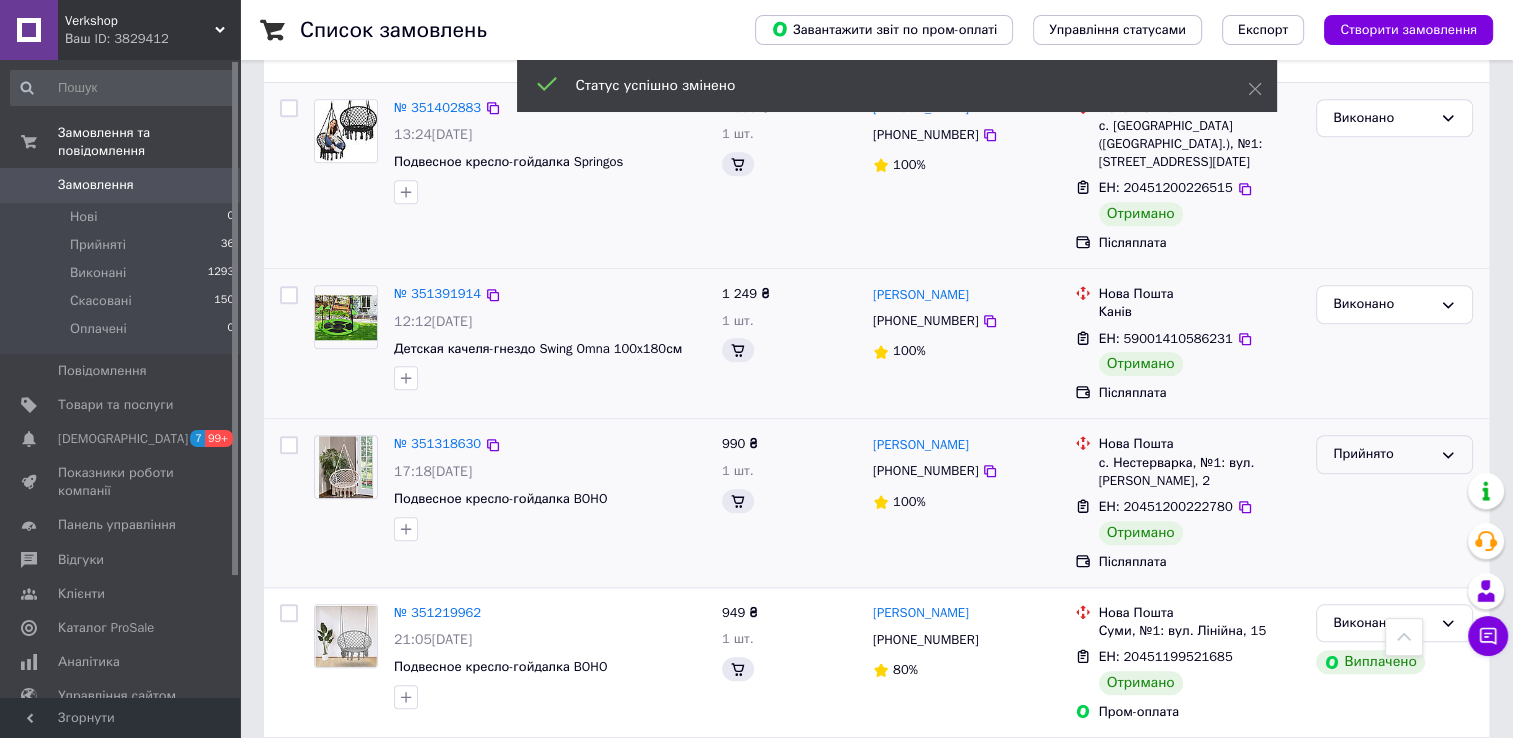 click on "Прийнято" at bounding box center [1382, 454] 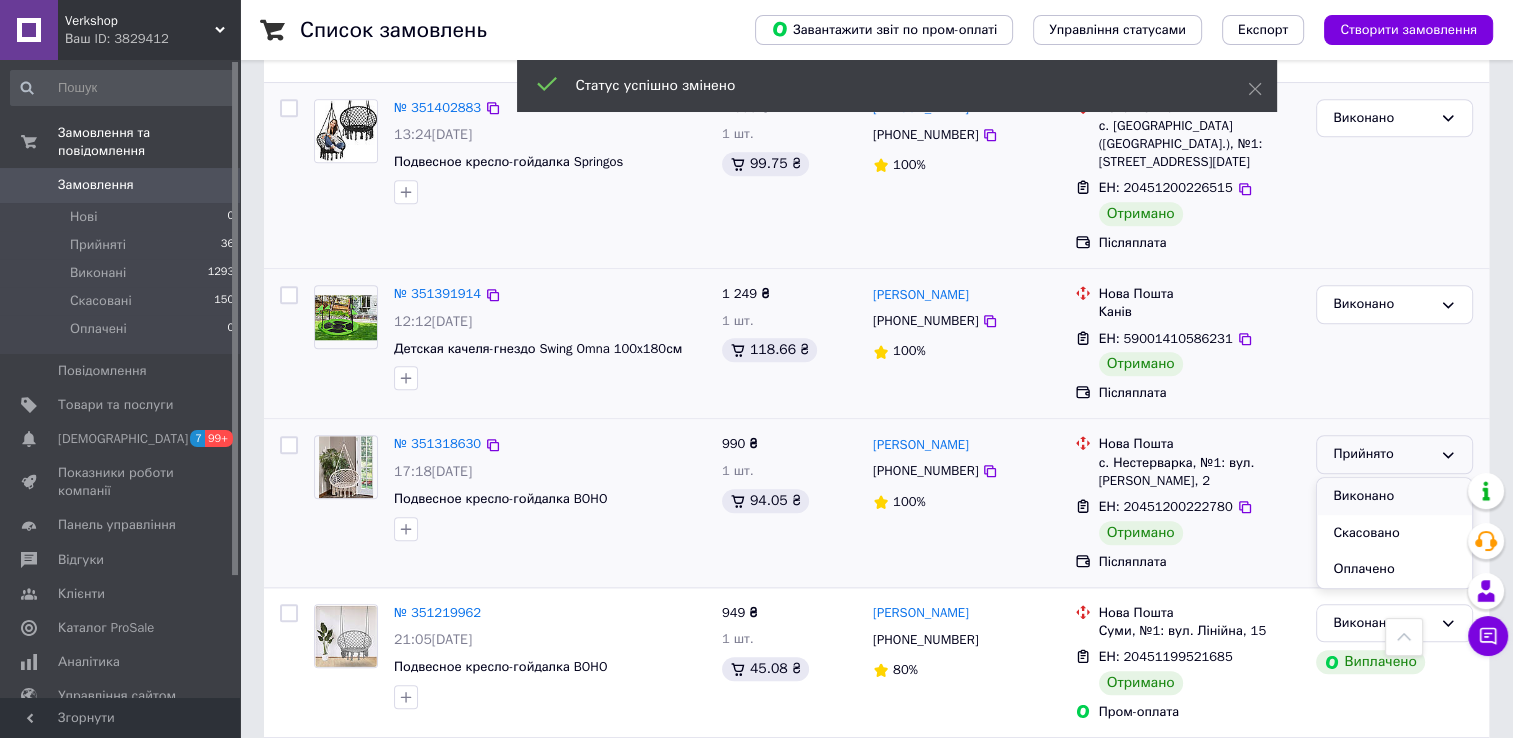 click on "Виконано" at bounding box center (1394, 496) 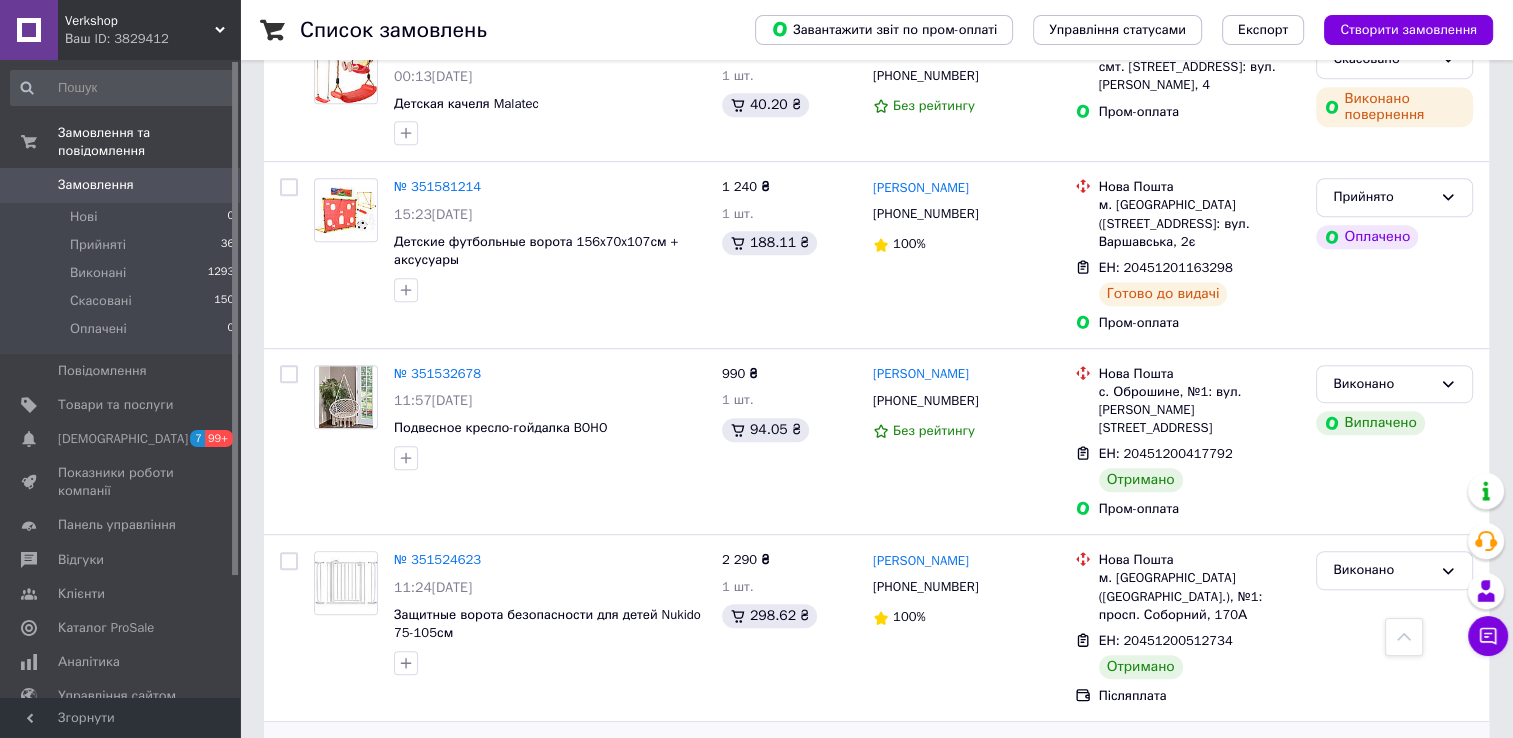 scroll, scrollTop: 0, scrollLeft: 0, axis: both 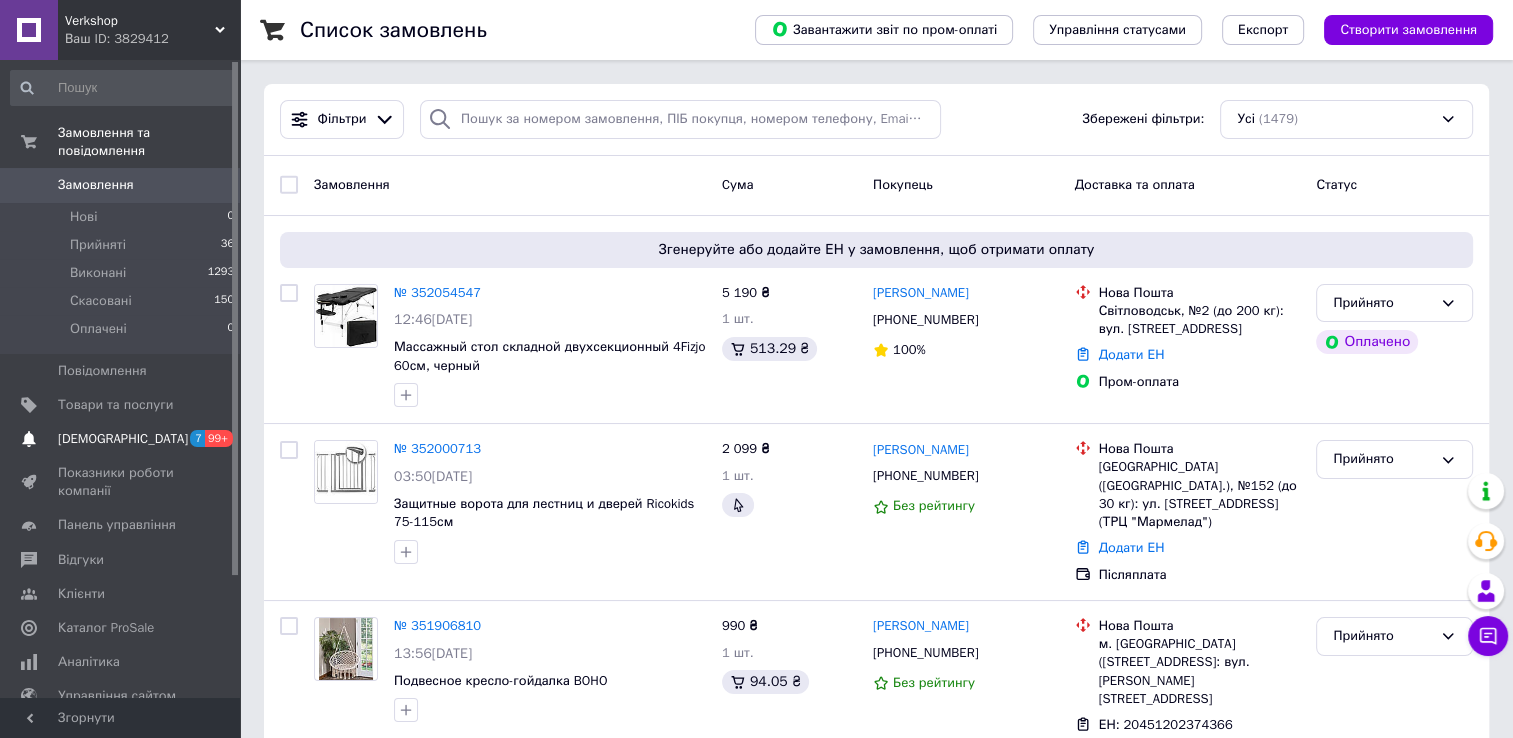 click on "[DEMOGRAPHIC_DATA]" at bounding box center (123, 439) 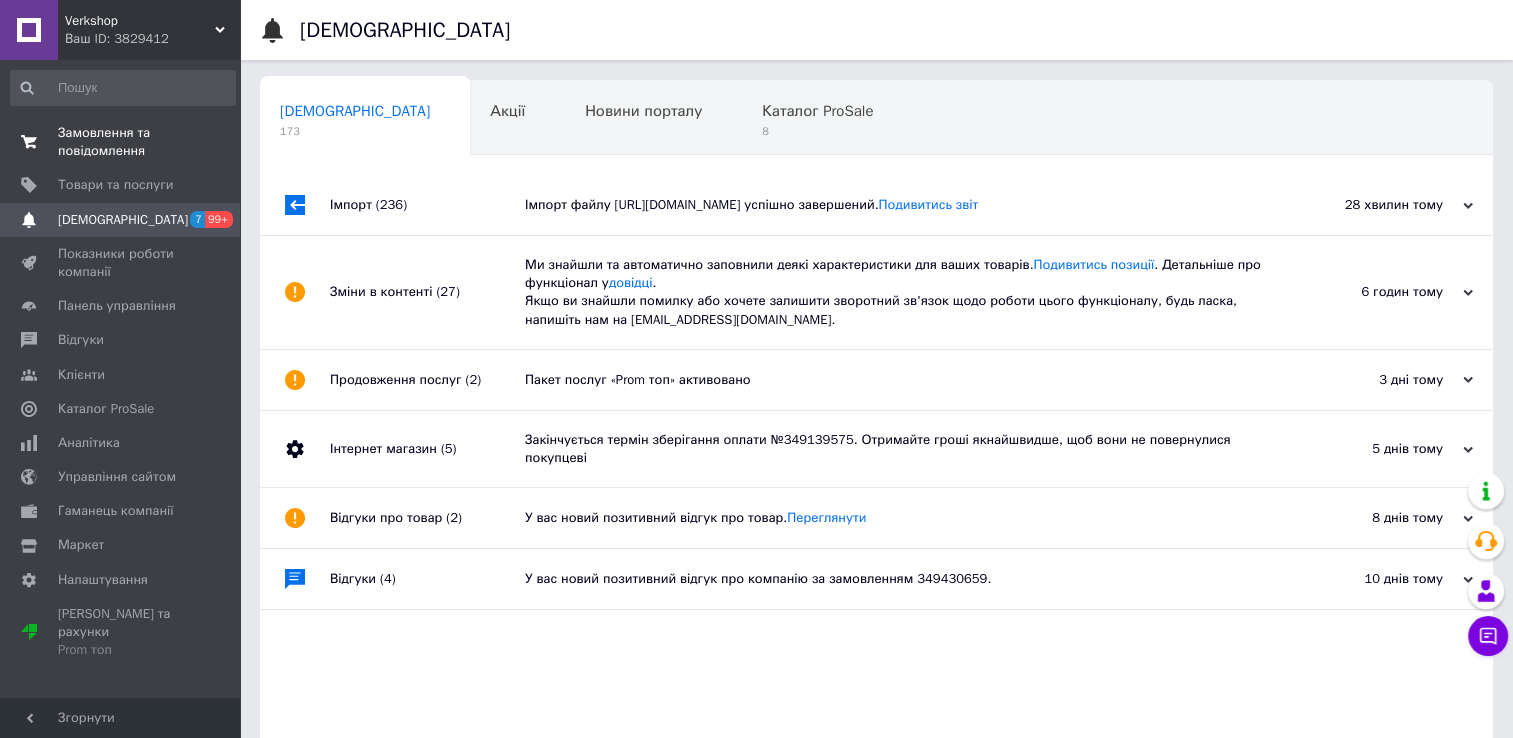 click on "Замовлення та повідомлення" at bounding box center (121, 142) 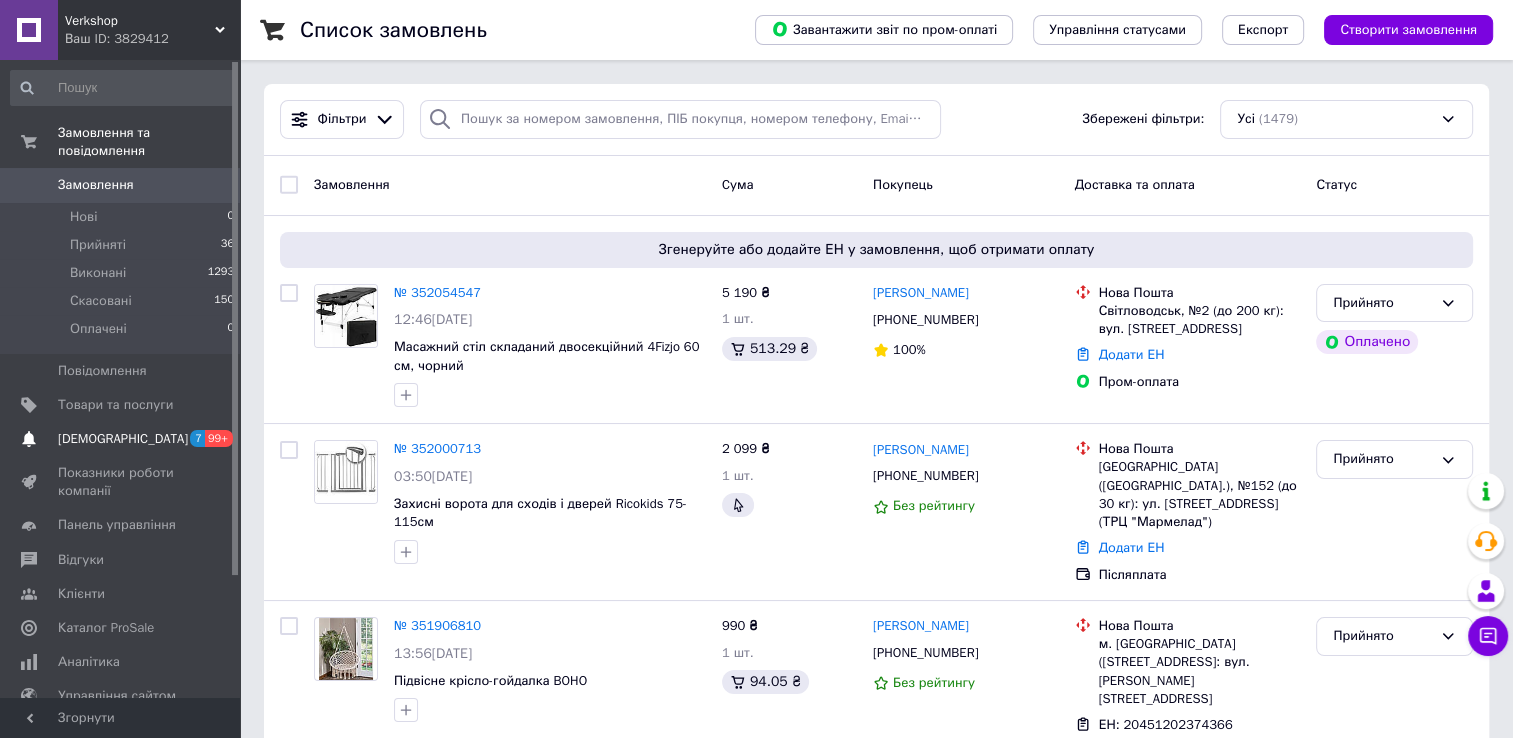 click on "[DEMOGRAPHIC_DATA]" at bounding box center [123, 439] 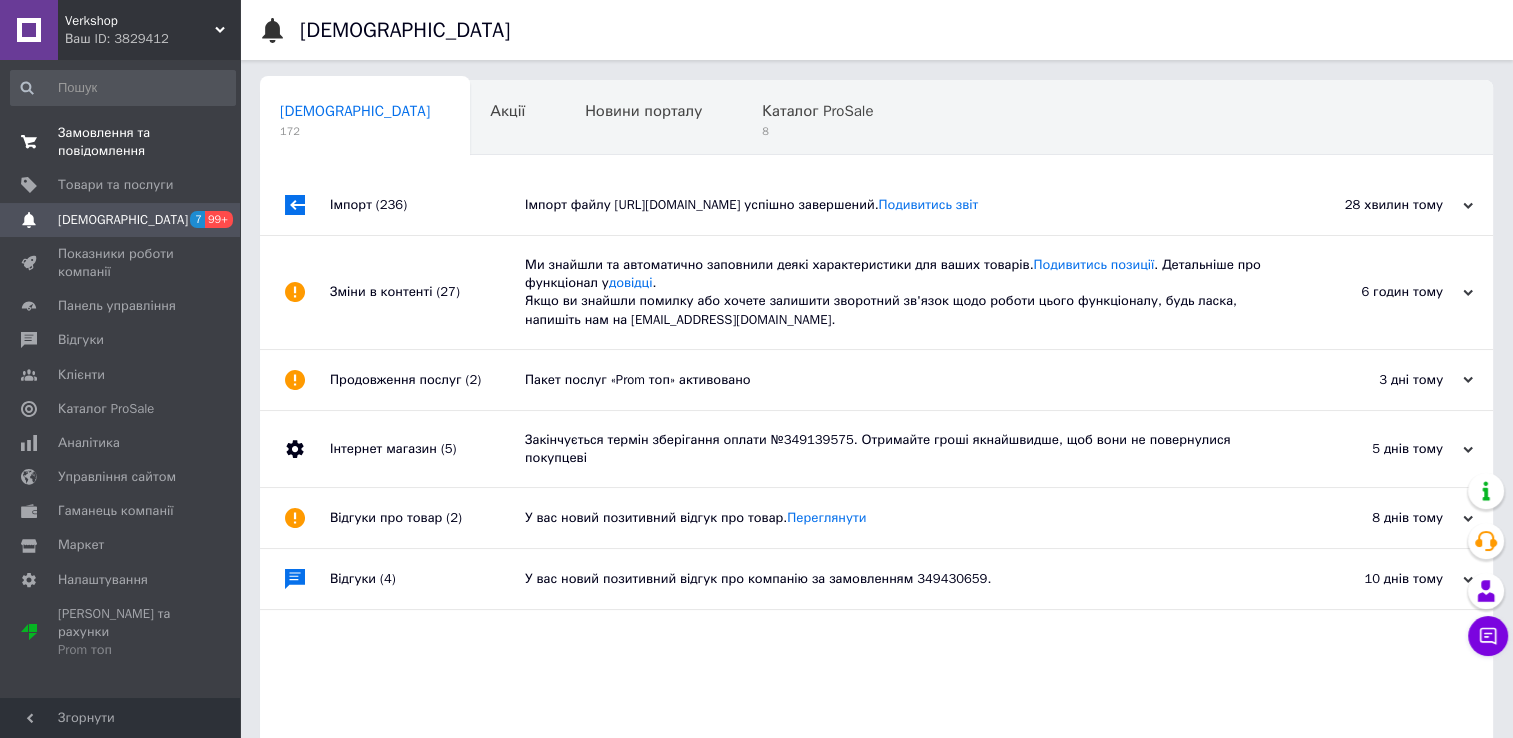 click on "Замовлення та повідомлення" at bounding box center [121, 142] 